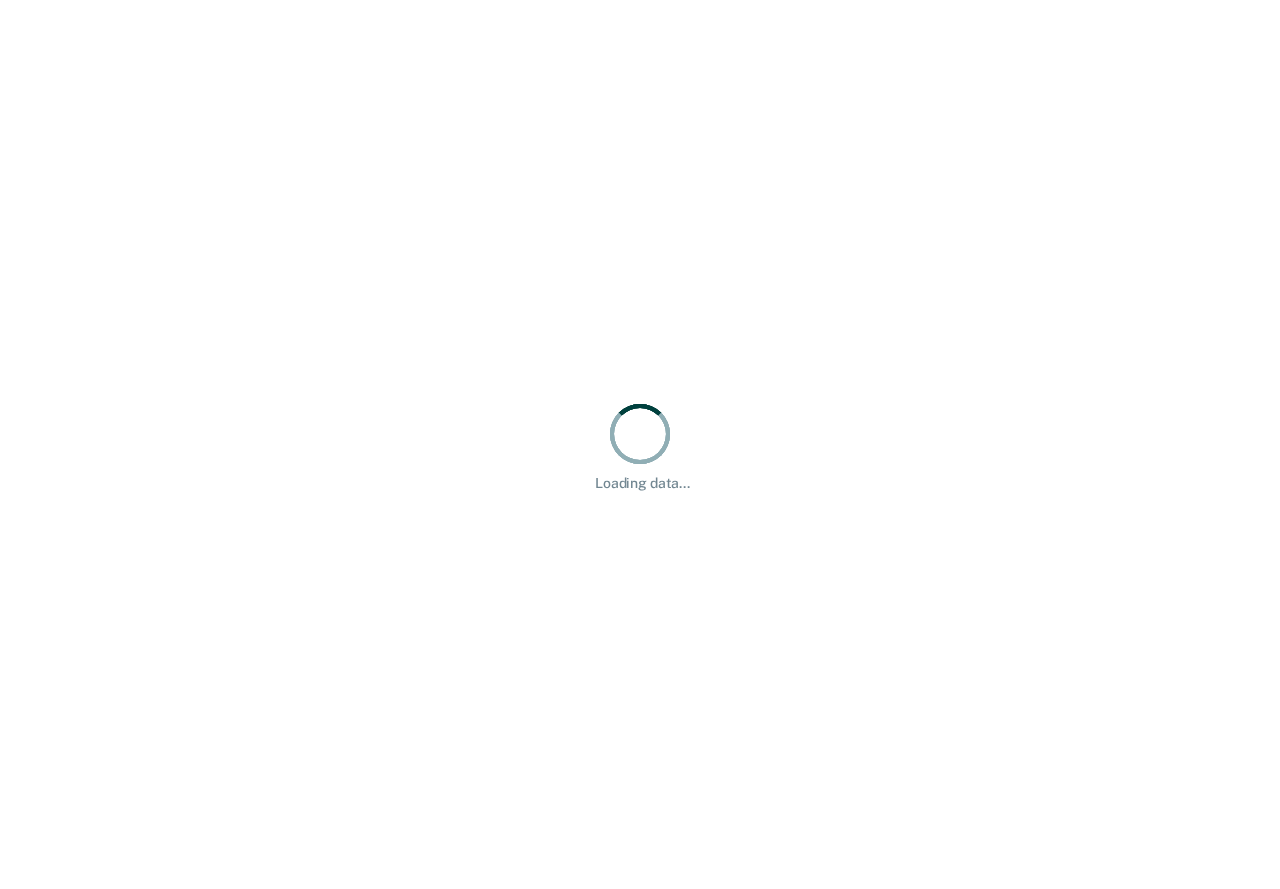 scroll, scrollTop: 0, scrollLeft: 0, axis: both 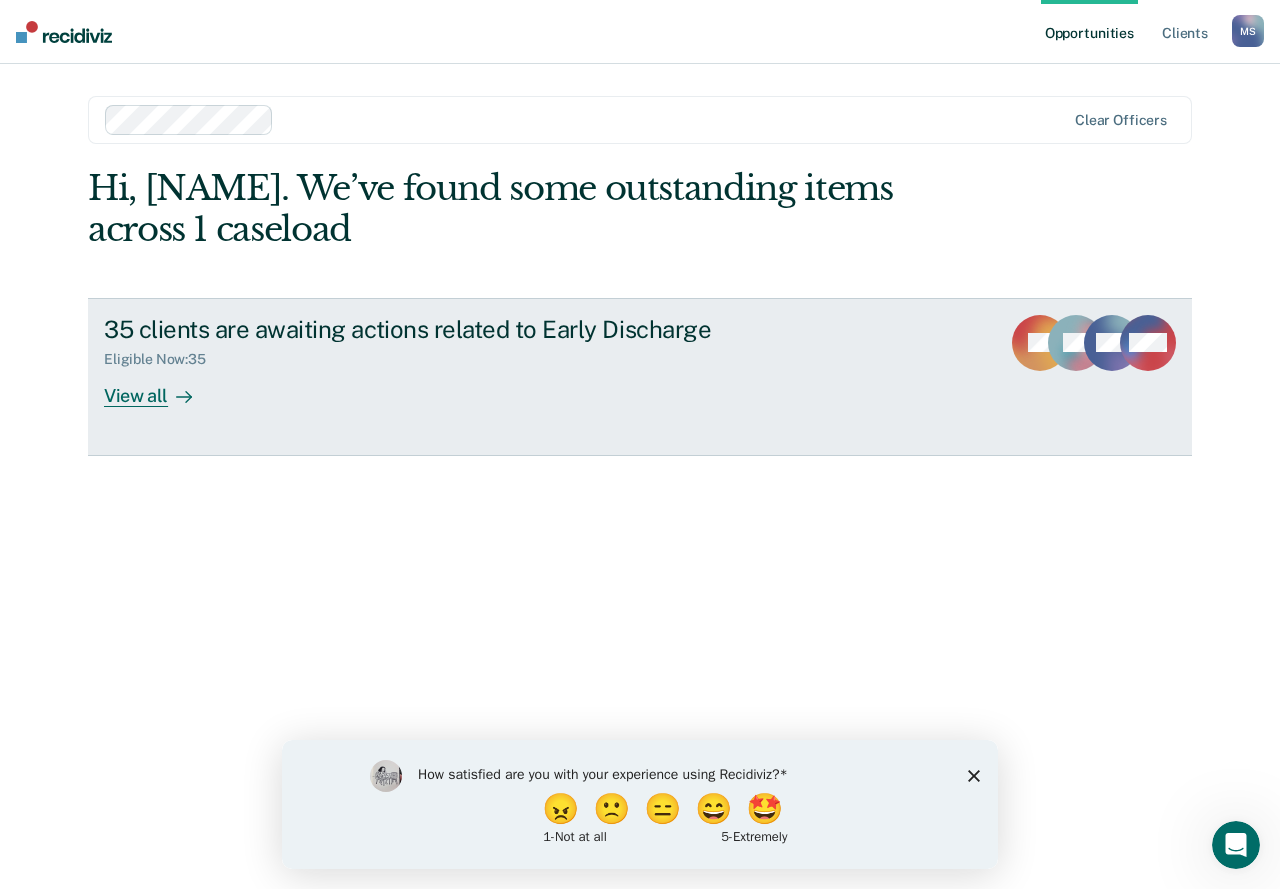 click on "35 clients are awaiting actions related to Early Discharge Eligible Now :  35 View all   KL DD NW + 32" at bounding box center (640, 377) 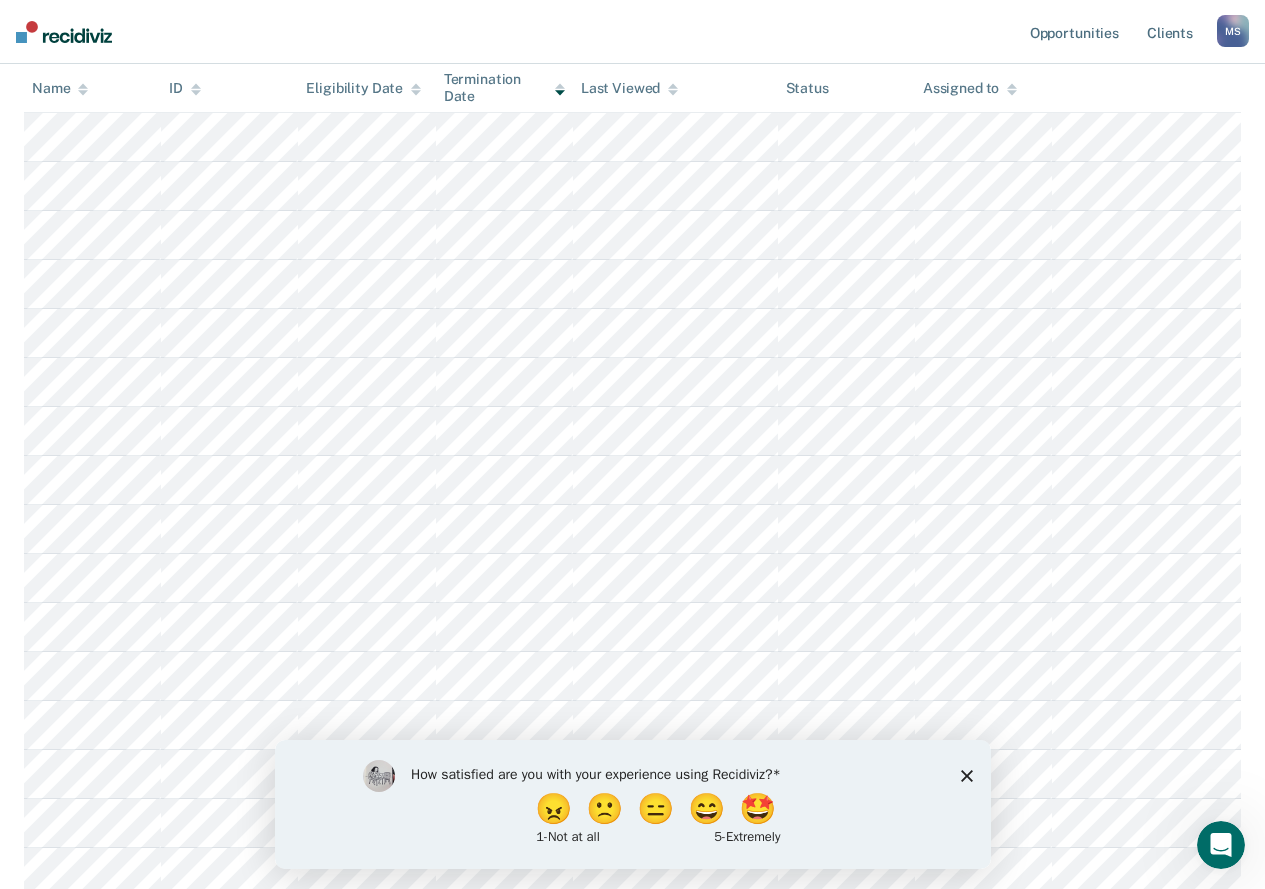 scroll, scrollTop: 1000, scrollLeft: 0, axis: vertical 